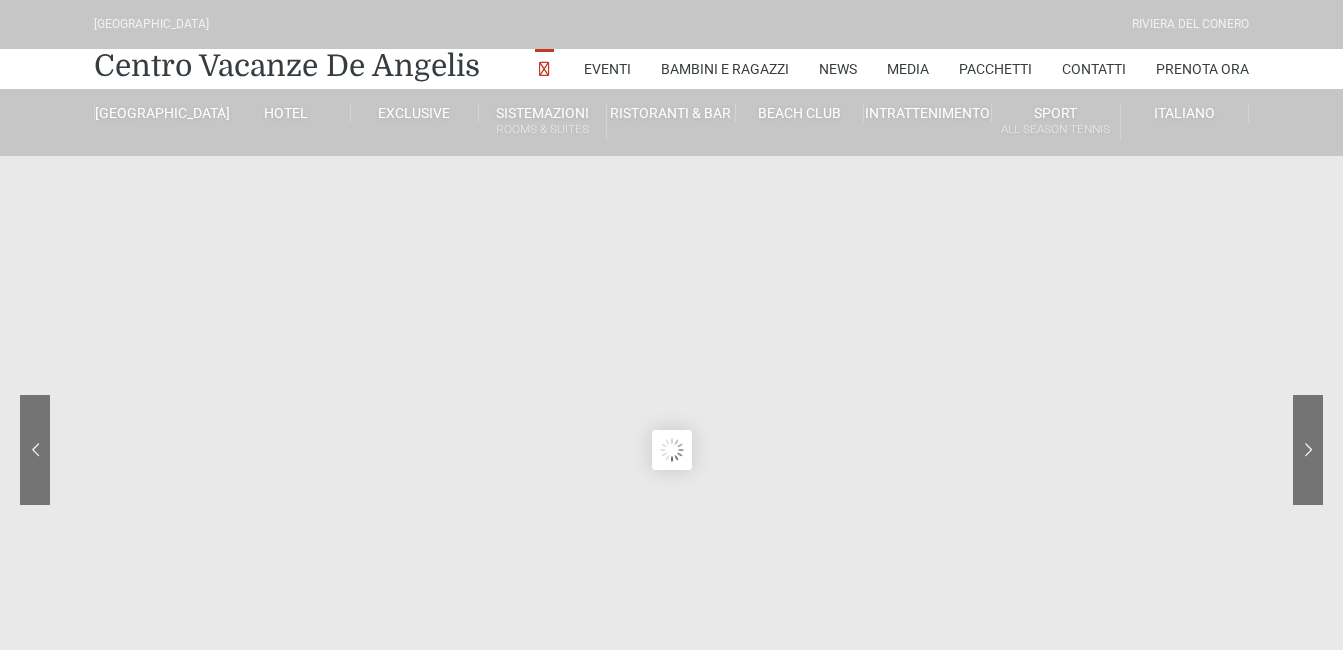 scroll, scrollTop: 0, scrollLeft: 0, axis: both 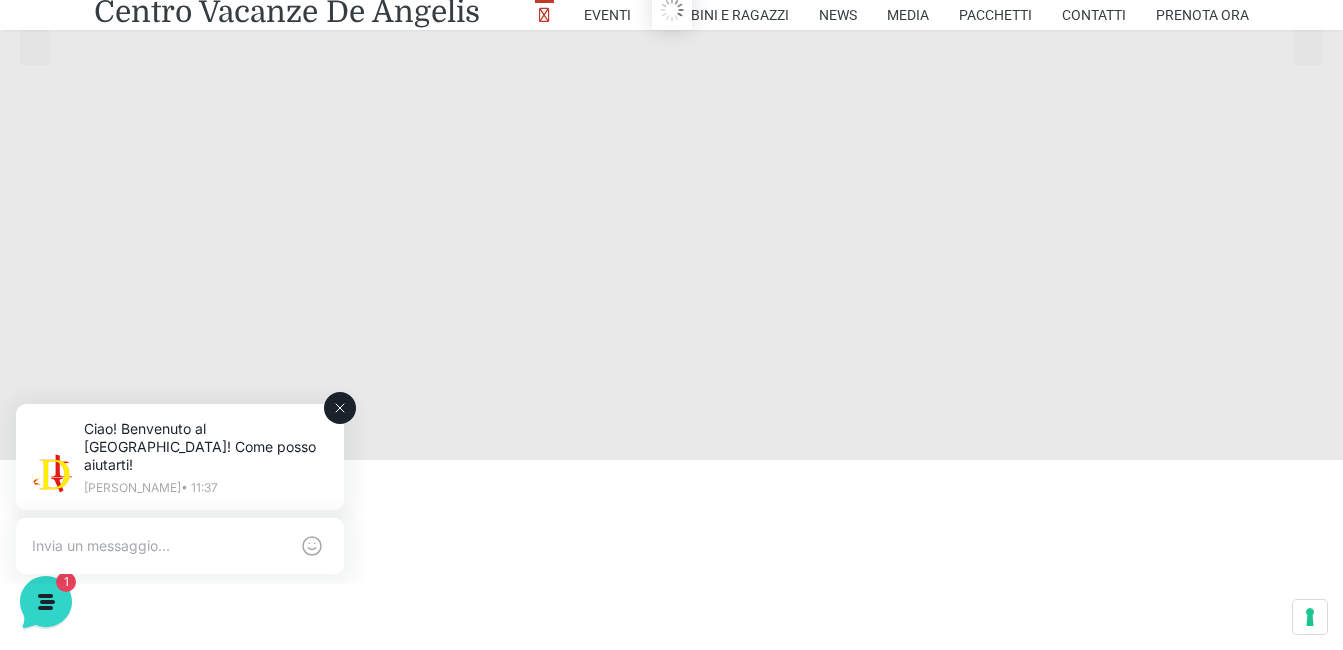 drag, startPoint x: 345, startPoint y: 399, endPoint x: 336, endPoint y: 794, distance: 395.1025 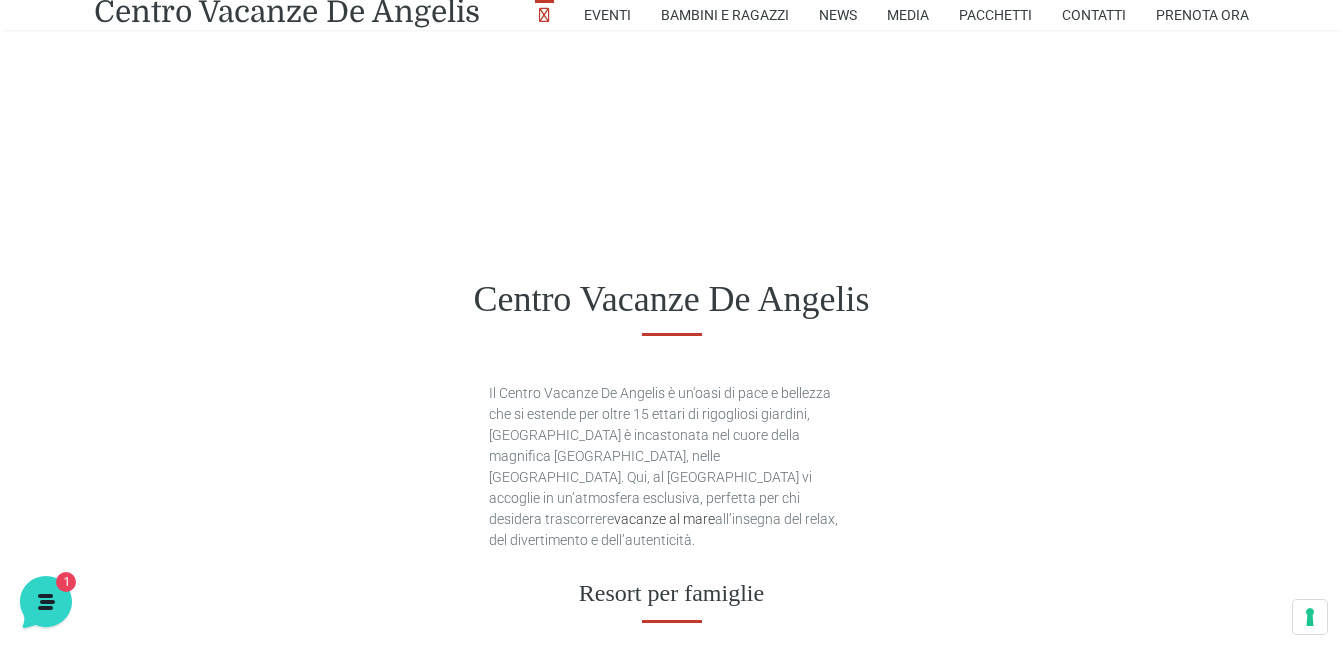 scroll, scrollTop: 740, scrollLeft: 0, axis: vertical 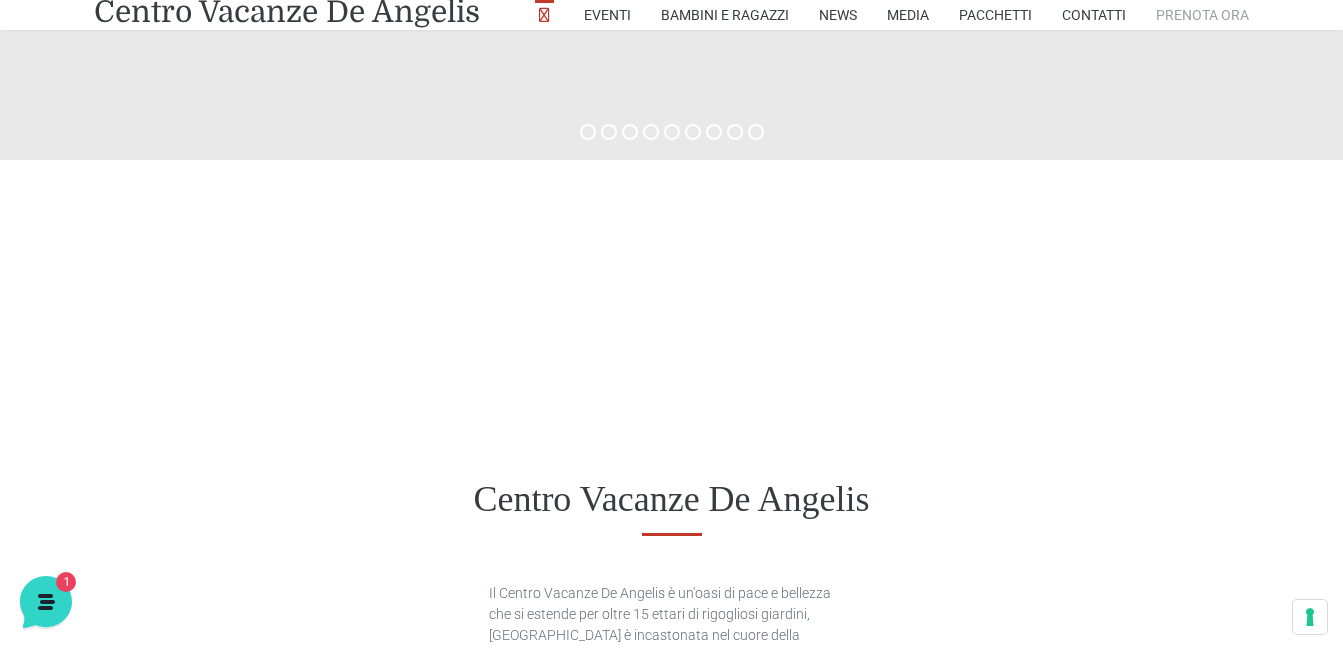 click on "Prenota Ora" at bounding box center (1202, 15) 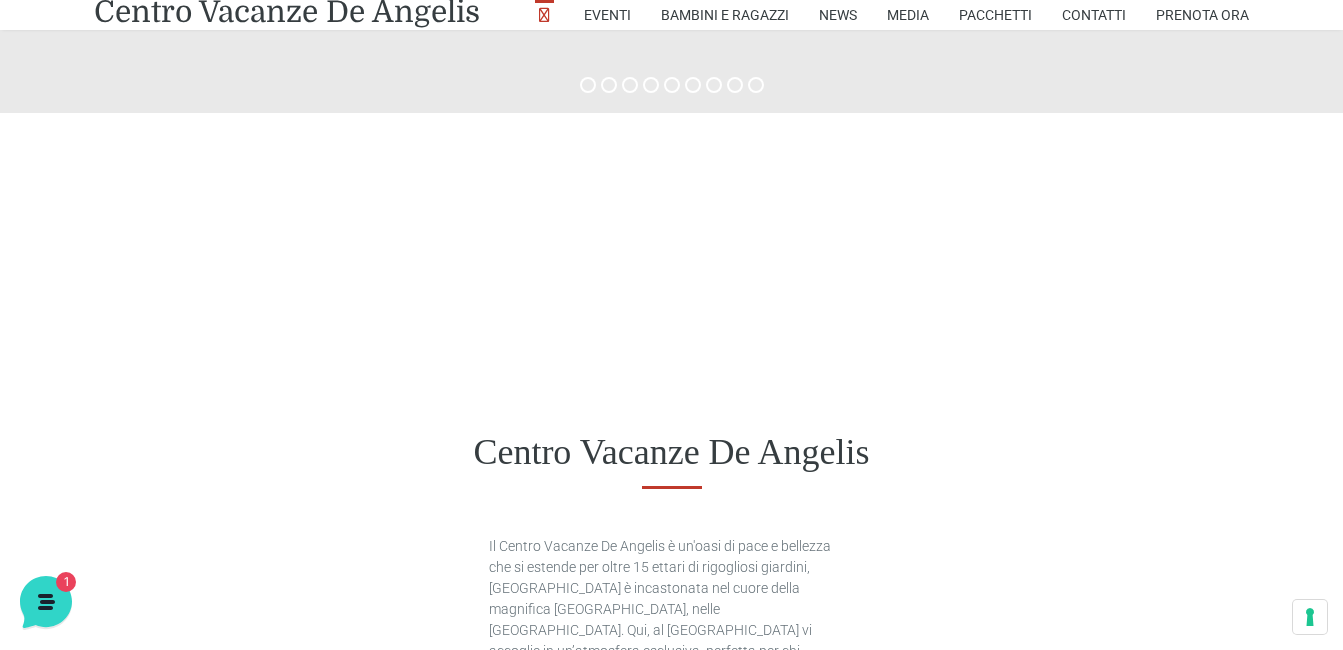 scroll, scrollTop: 540, scrollLeft: 0, axis: vertical 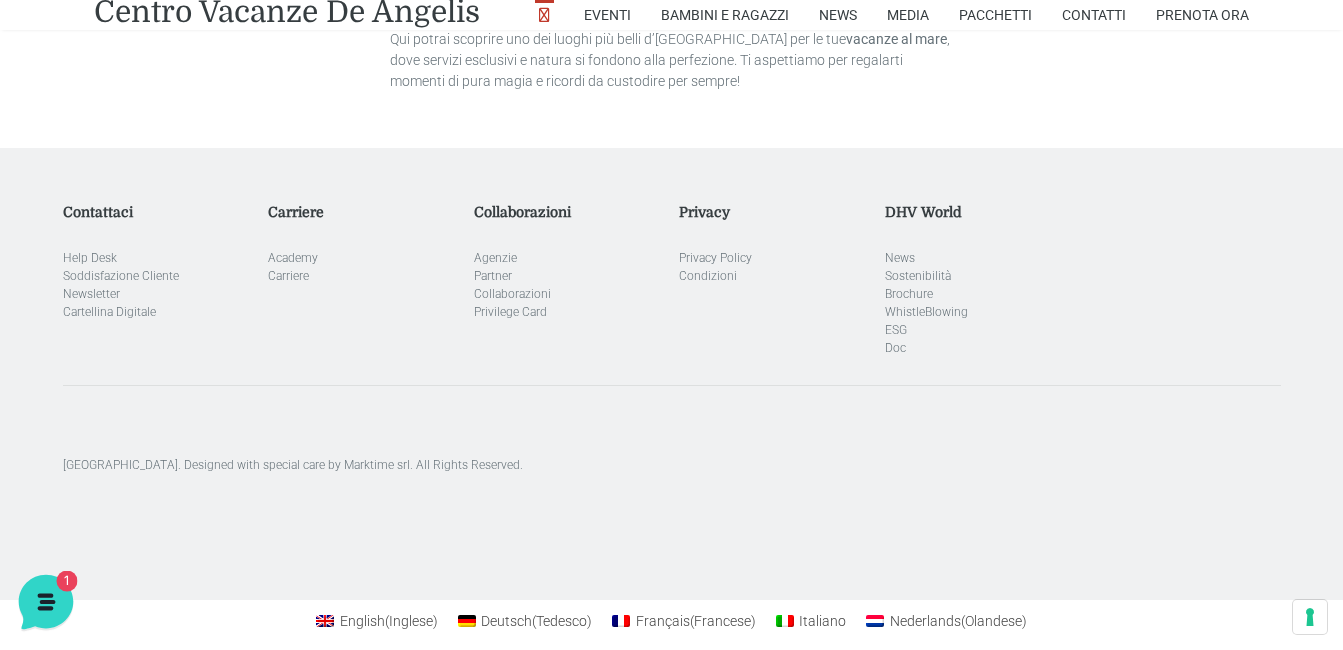 click 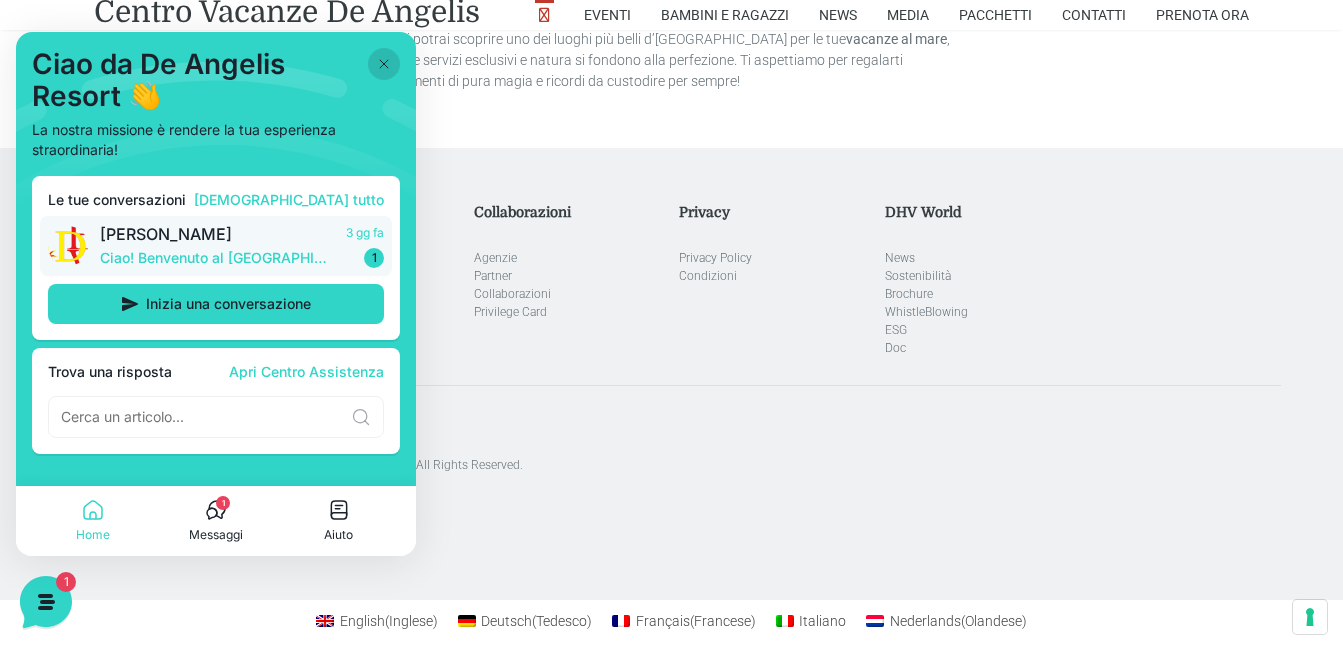 click on "Ciao! Benvenuto al [GEOGRAPHIC_DATA]! Come posso aiutarti!" at bounding box center [217, 258] 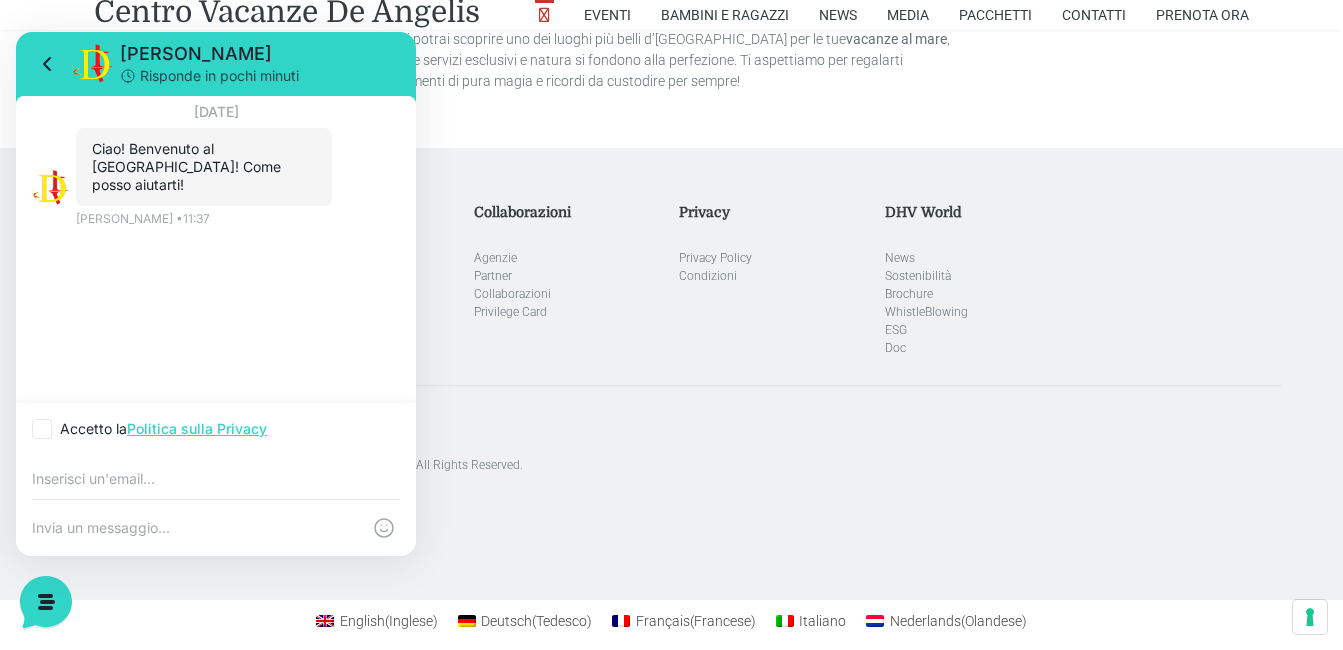 click 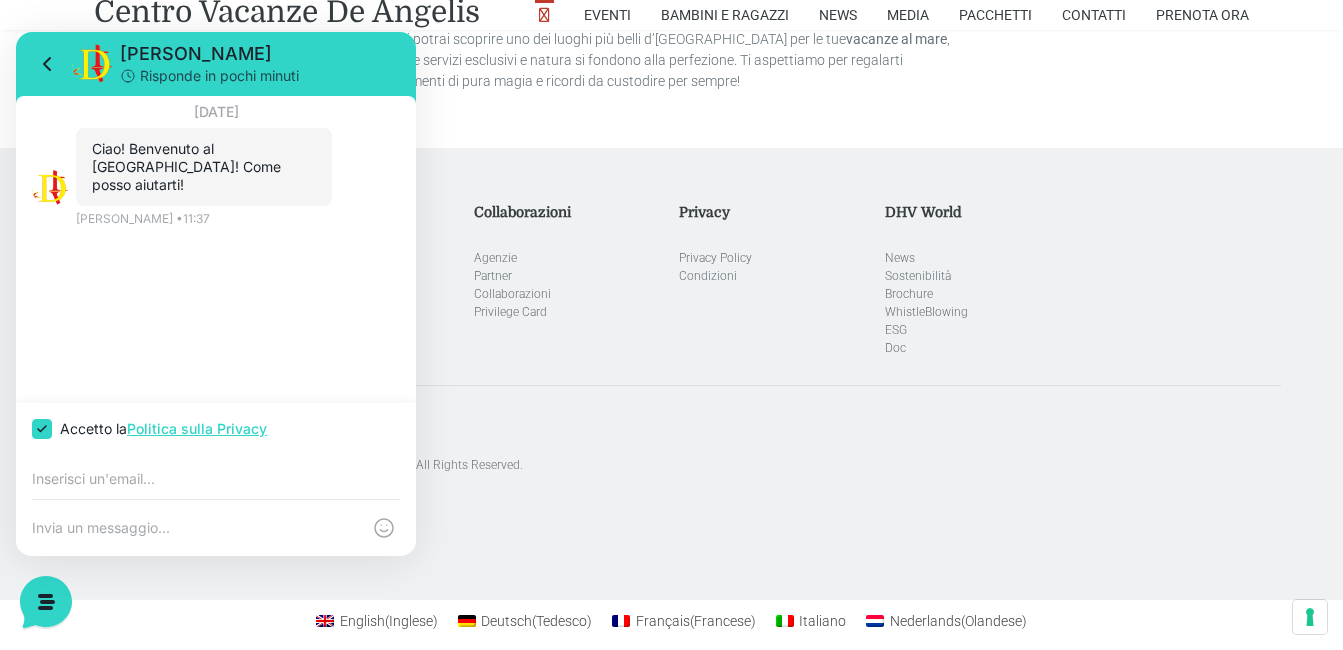 checkbox on "true" 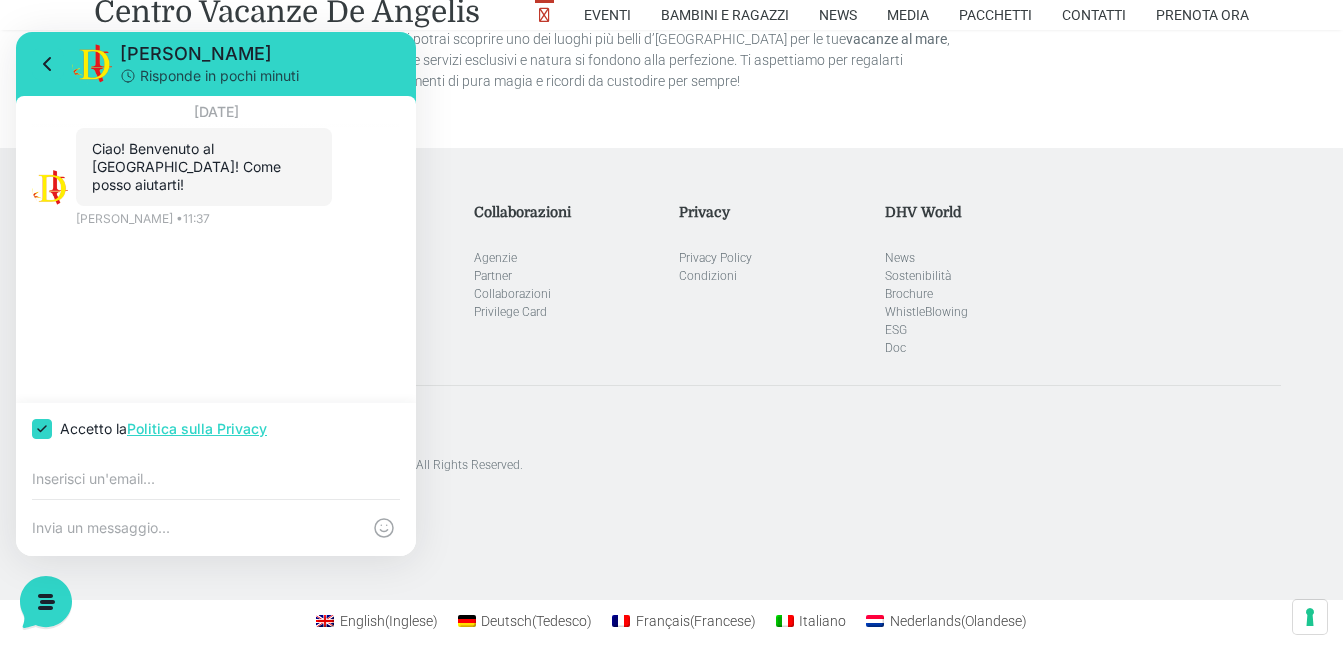 click on "Chiamaci
+39-0735-587070
Tutti i giorni dalle 09:00 alle 20:00
Tante tipologie diverse Relax e Privacy
Scopri la destinazione ideale per le tue  vacanze al mare in Italia  nelle Marche, nel cuore della  Riviera del Conero , al  De Angelis Resort , situato nella splendida Numana. Questo  vacanze resort  è parte del rinomato  Centro Vacanze De Angelis , uno dei migliori  villaggi 4 stelle  della riviera.
Sistemazioni adatte a ogni esigenza: ci sono opzioni per famiglie con bambini, da 3 a 6 posti letto, perfette come  villaggio per famiglie , con  animazione per bambini  pensata appositamente per il loro divertimento.
Queste soluzioni offrono spazi ampi e servizi dedicati, come la  piscina acquascivoli
Numana
Qualunque sia il tuo stile di vita, potrai scegliere tra un’ampia gamma di opzioni in grado di soddisfare ogni desiderio di benessere e divertimento. Il  Villaggio De Angelis , uno dei più apprezzati   e" at bounding box center (671, -252) 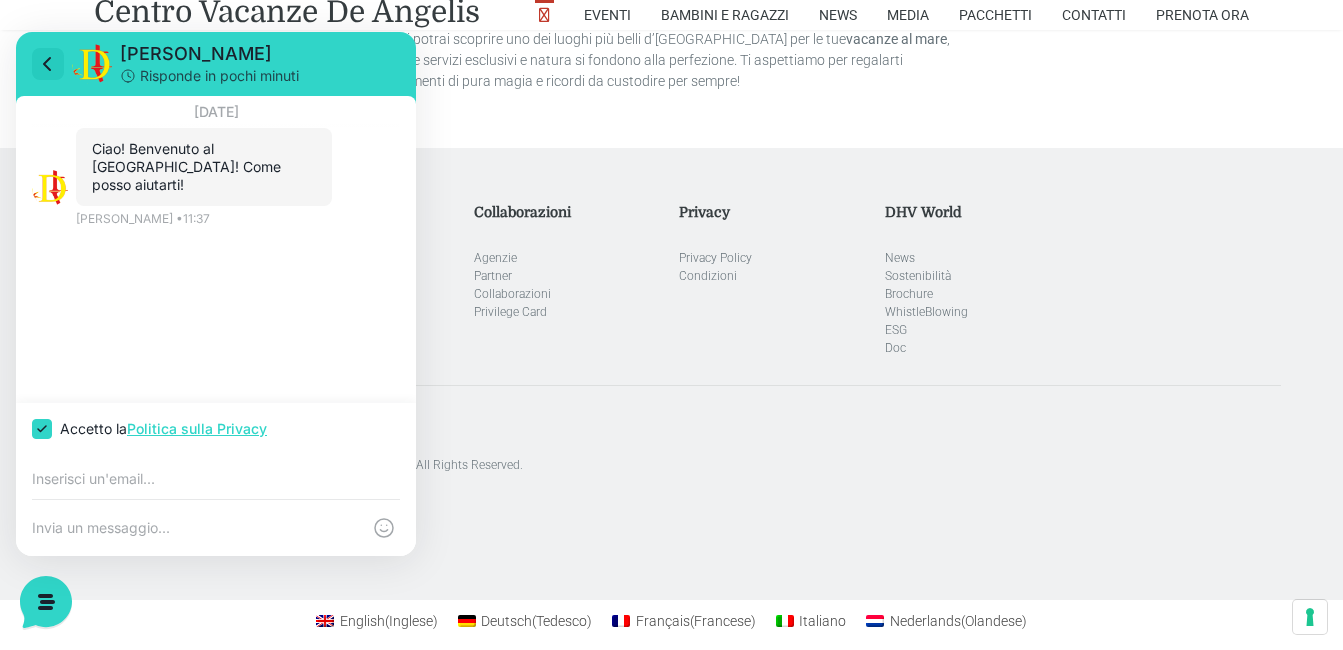 drag, startPoint x: 47, startPoint y: 63, endPoint x: 16, endPoint y: 54, distance: 32.280025 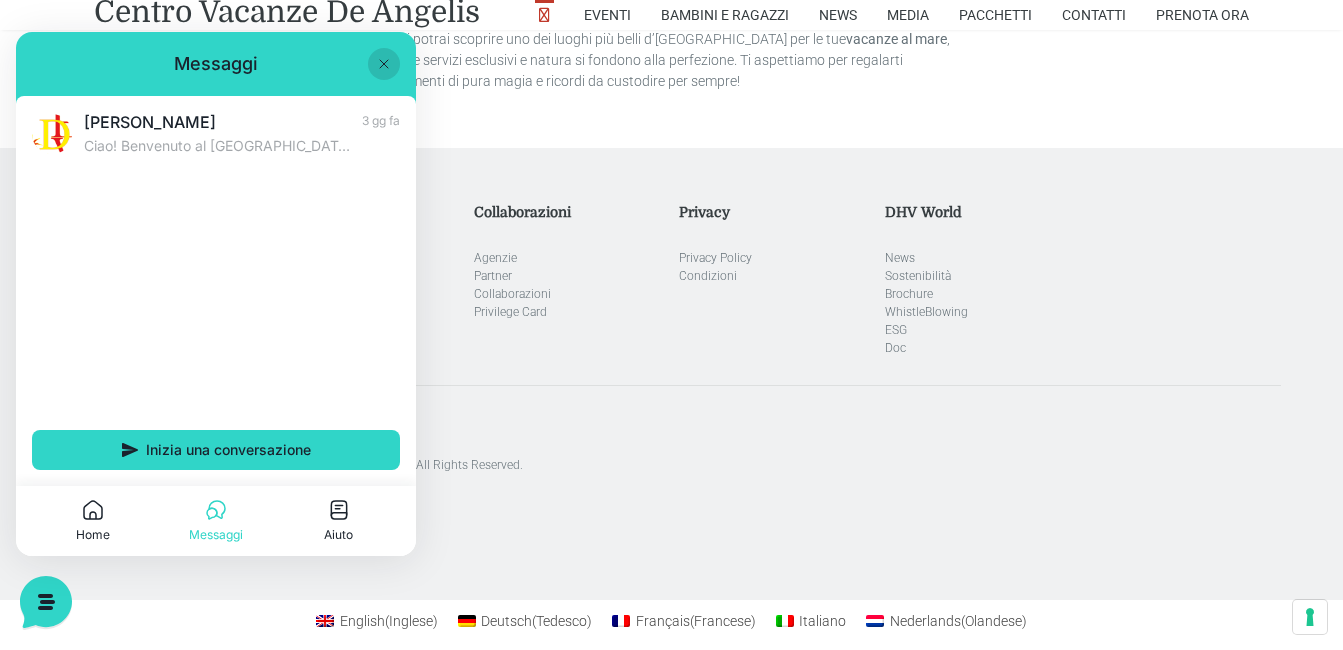 click at bounding box center [384, 64] 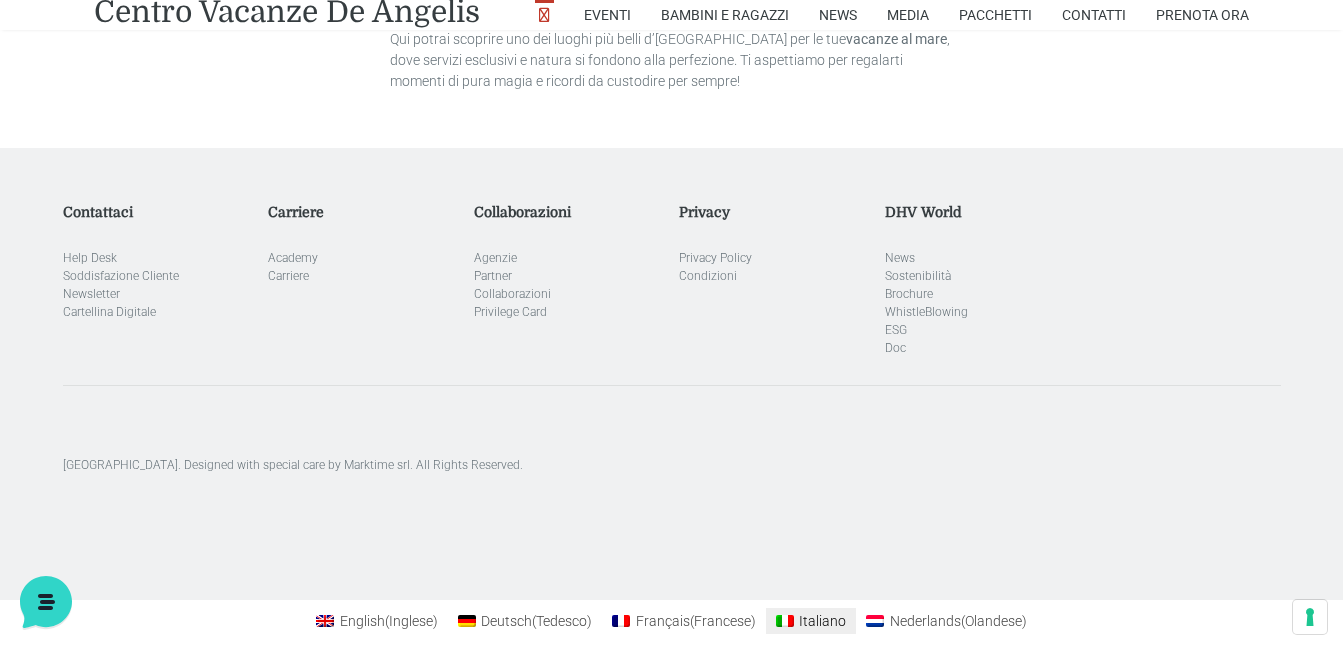 click on "Italiano" at bounding box center (822, 621) 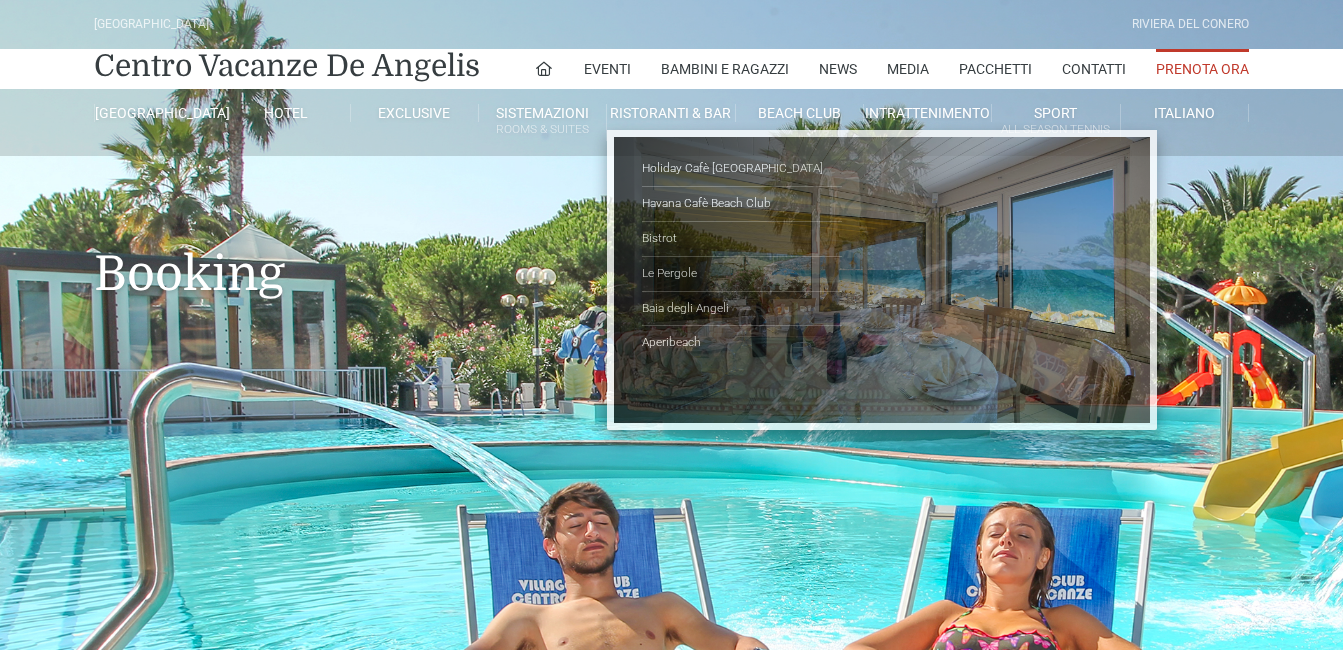 scroll, scrollTop: 0, scrollLeft: 0, axis: both 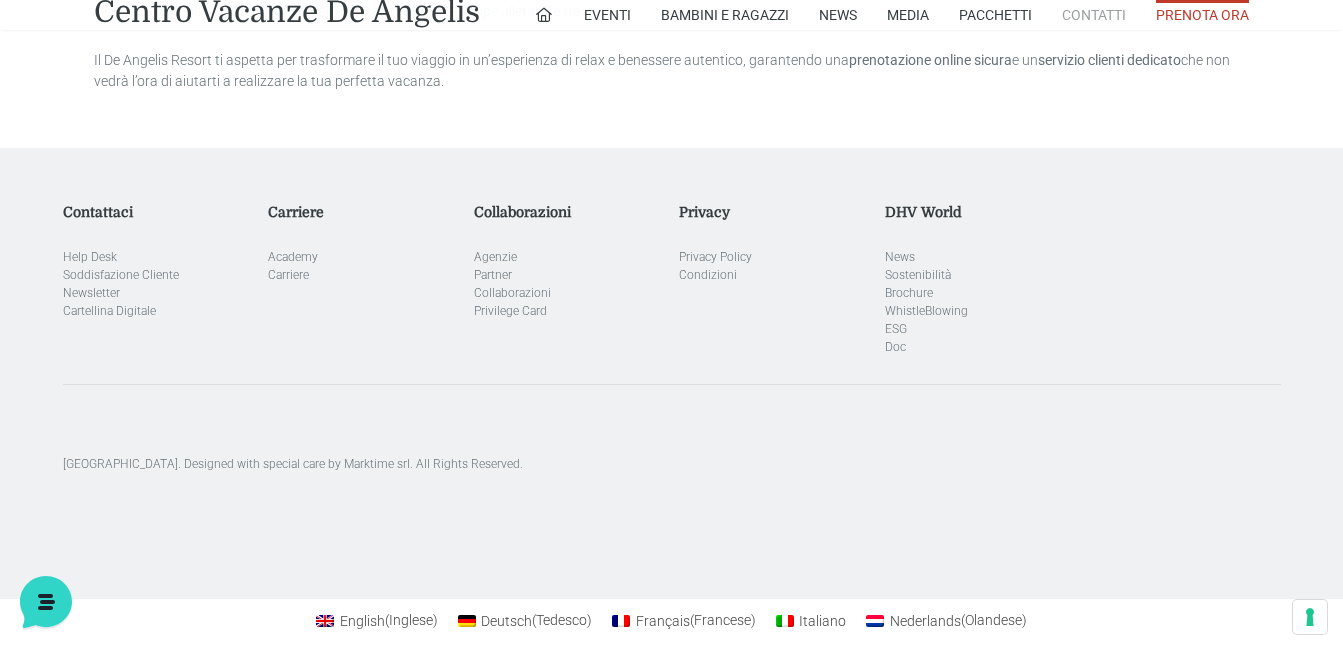 drag, startPoint x: 1120, startPoint y: 9, endPoint x: 1107, endPoint y: 24, distance: 19.849434 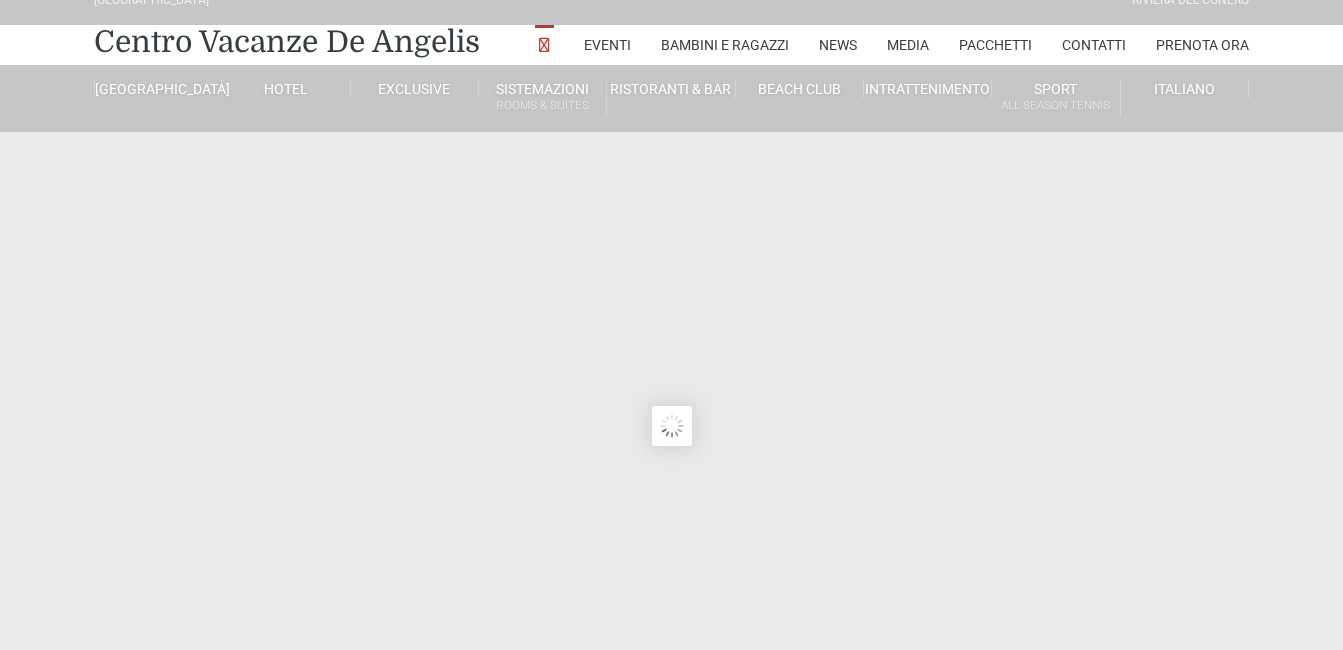 scroll, scrollTop: 0, scrollLeft: 0, axis: both 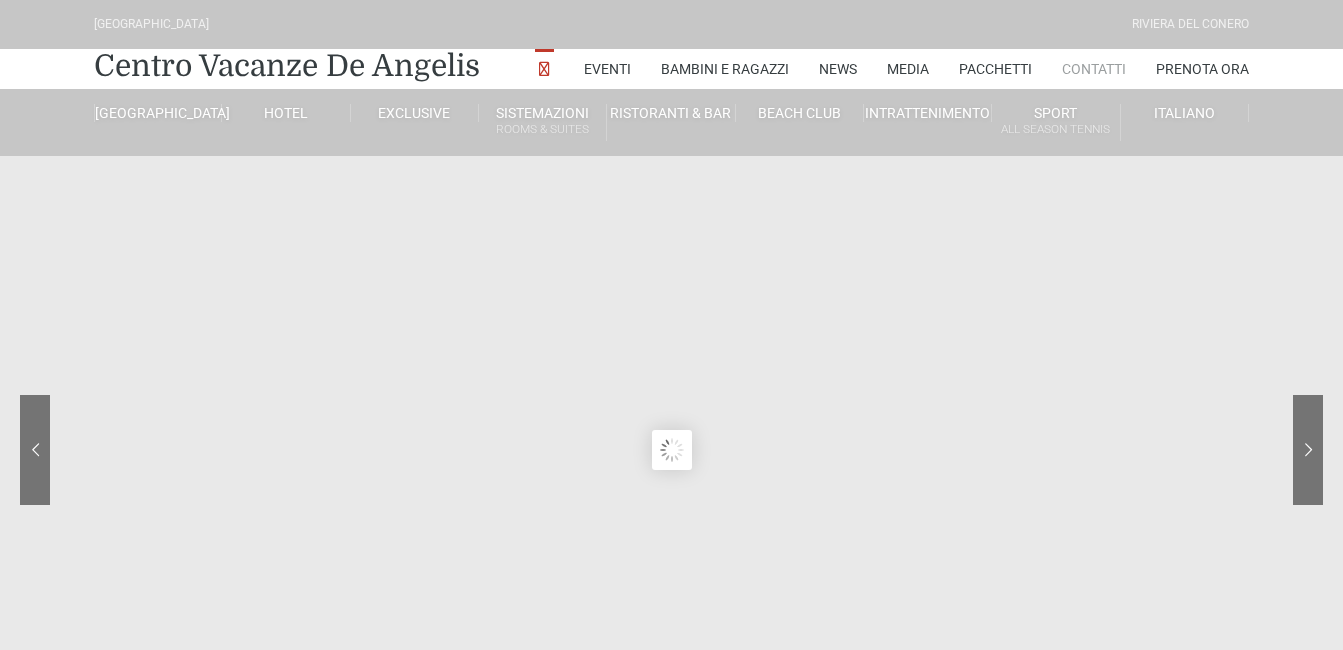 click on "Contatti" at bounding box center [1094, 69] 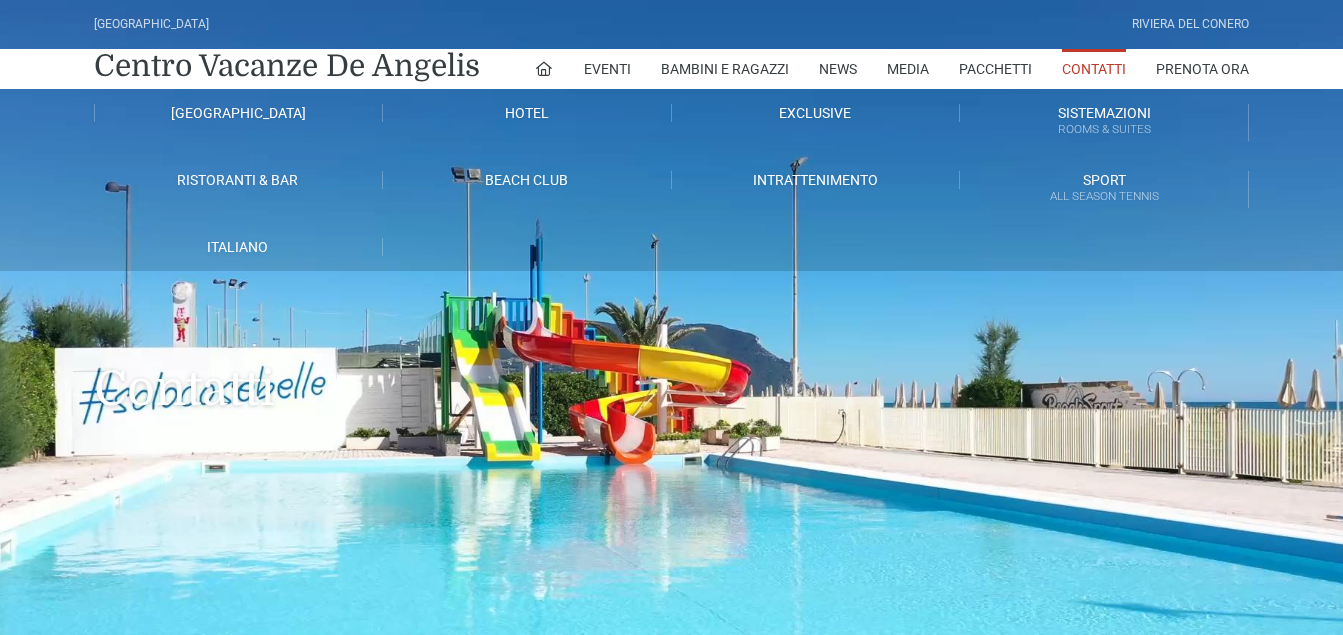 scroll, scrollTop: 0, scrollLeft: 0, axis: both 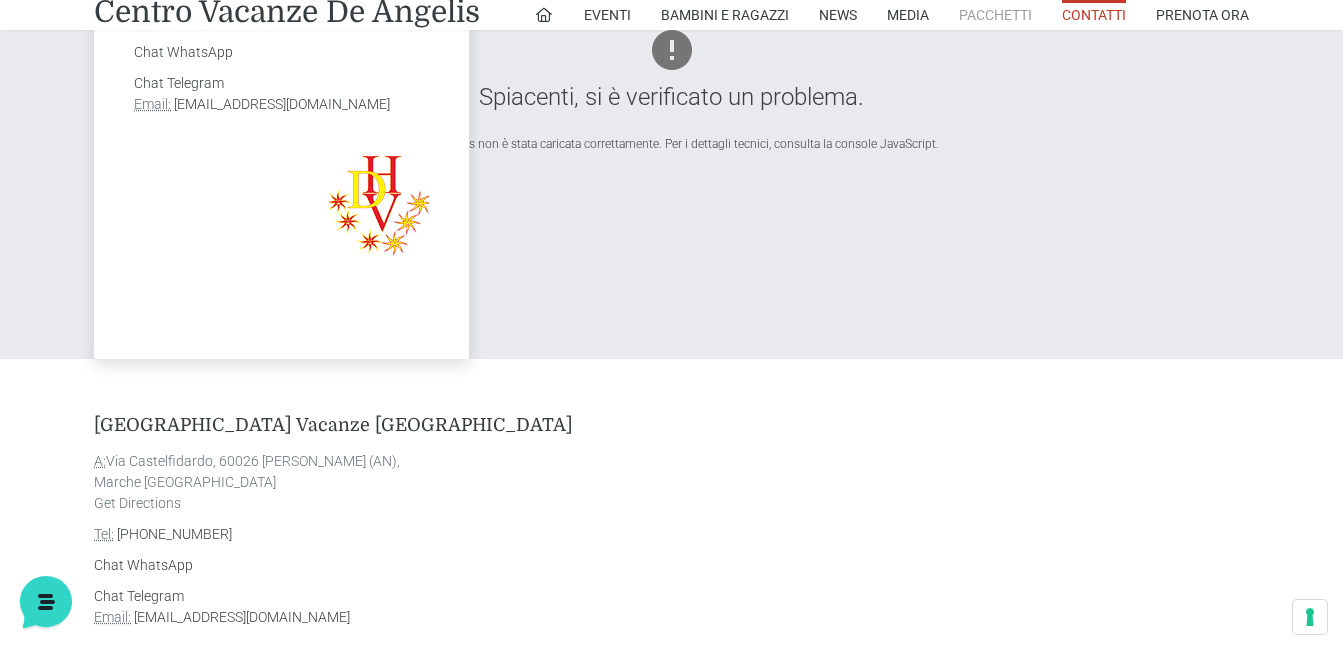 click on "Pacchetti" at bounding box center [995, 15] 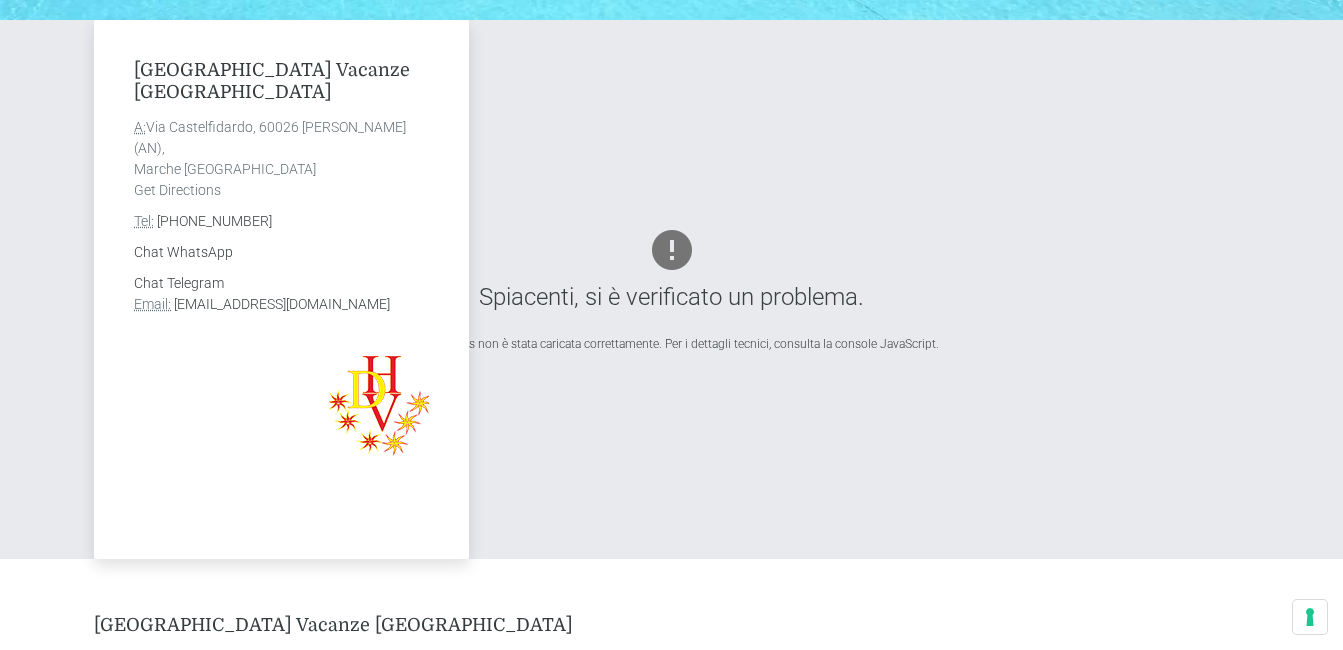 scroll, scrollTop: 700, scrollLeft: 0, axis: vertical 